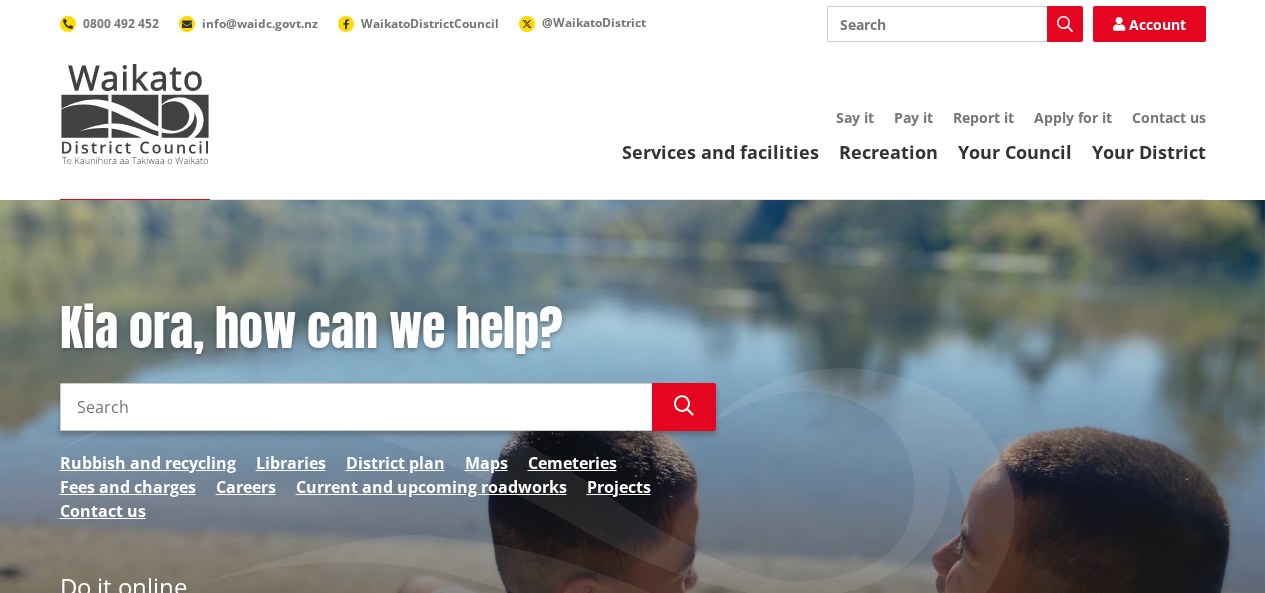 scroll, scrollTop: 0, scrollLeft: 0, axis: both 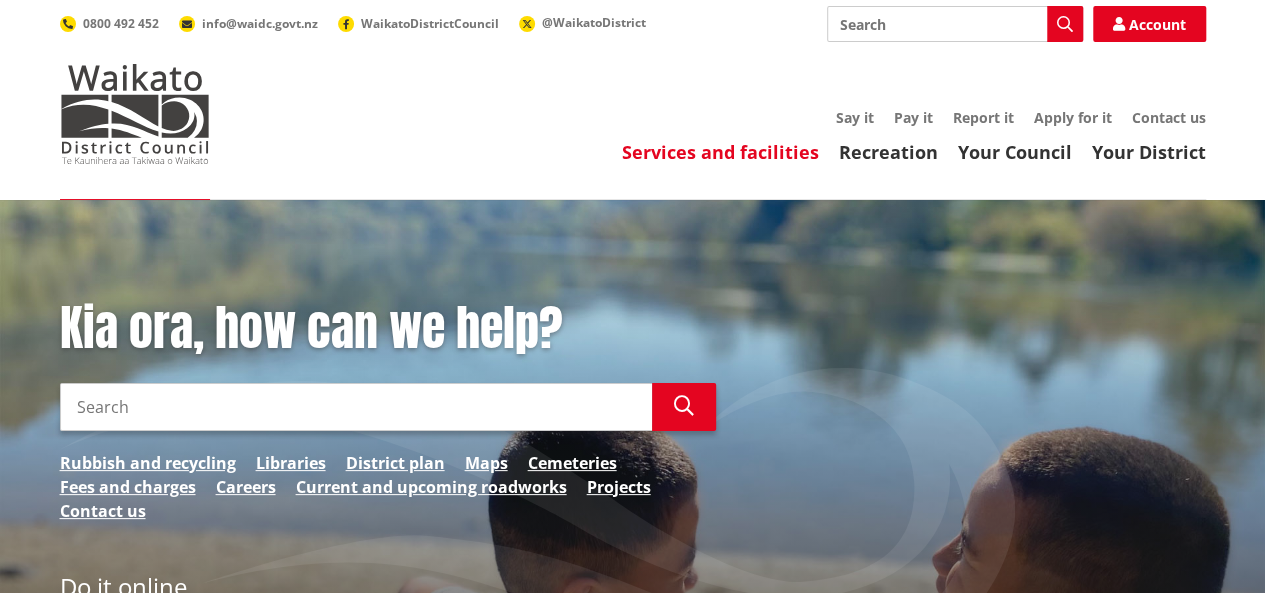 click on "Services and facilities" at bounding box center [720, 152] 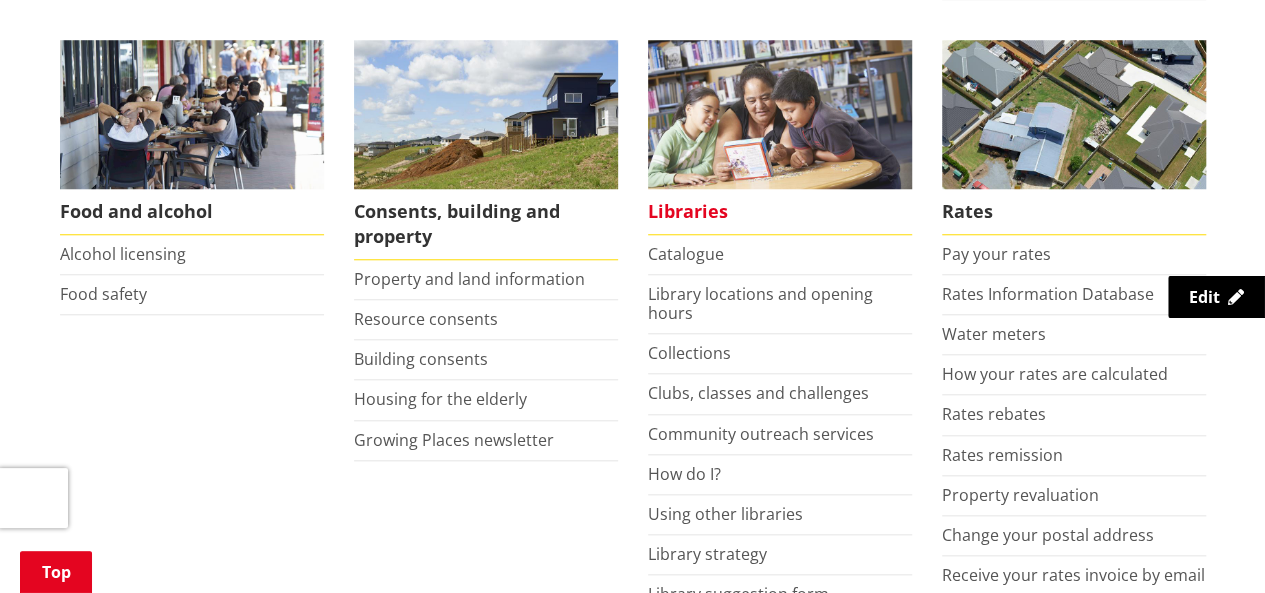 scroll, scrollTop: 0, scrollLeft: 0, axis: both 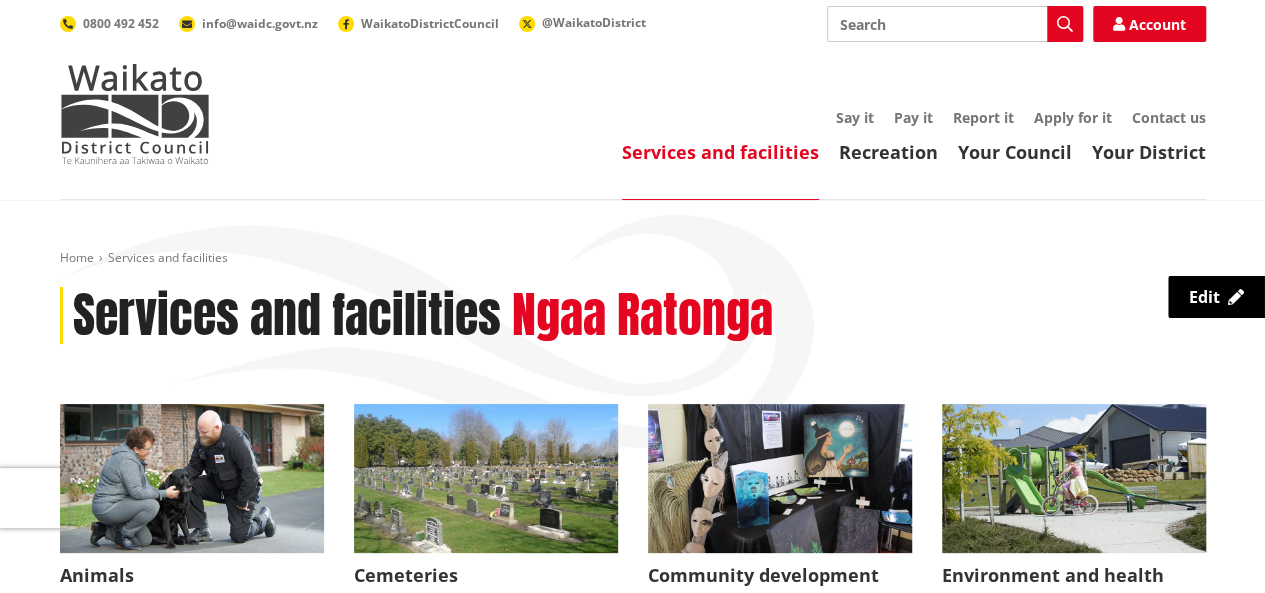 click on "Search" at bounding box center [955, 24] 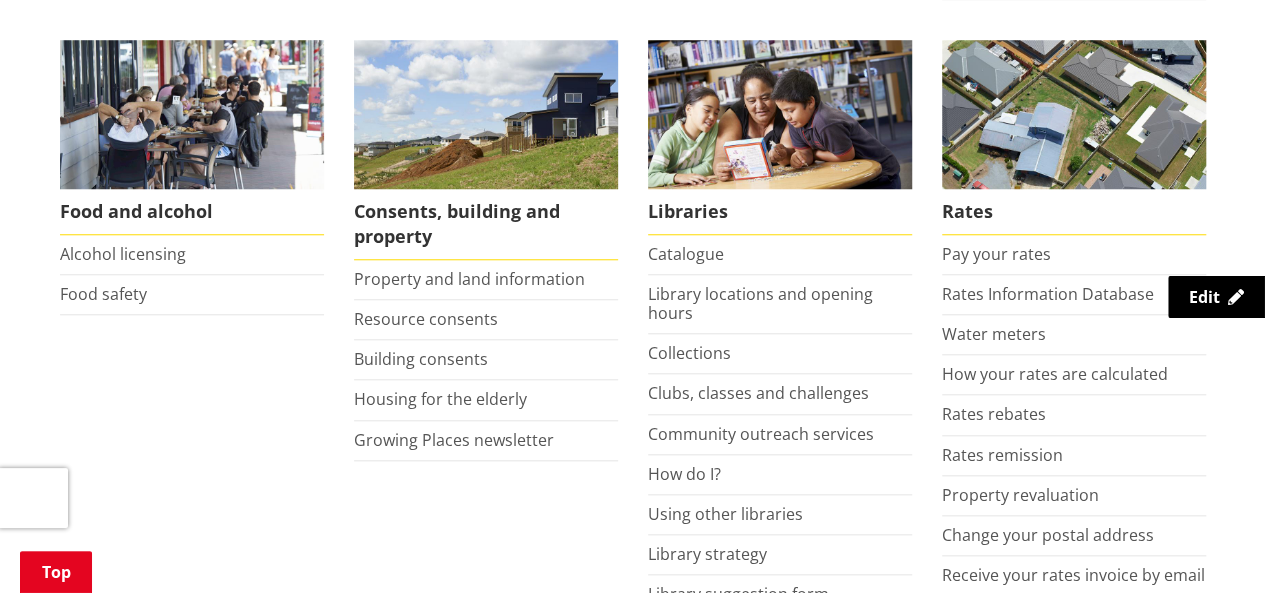 scroll, scrollTop: 900, scrollLeft: 0, axis: vertical 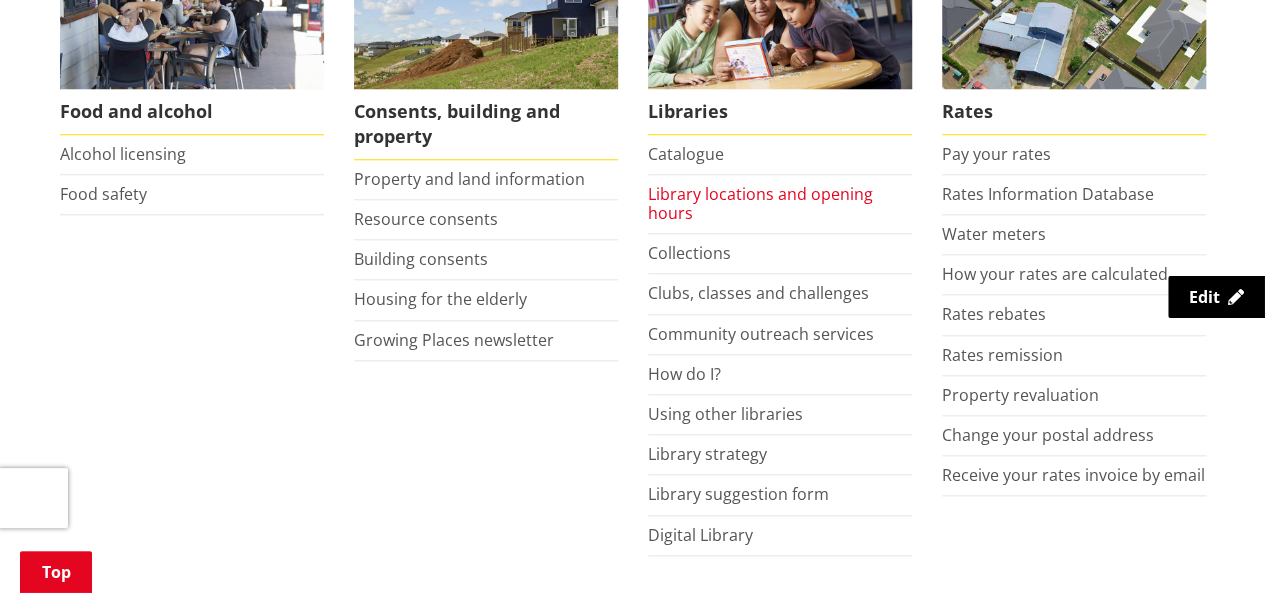 type on "te kauwhata office" 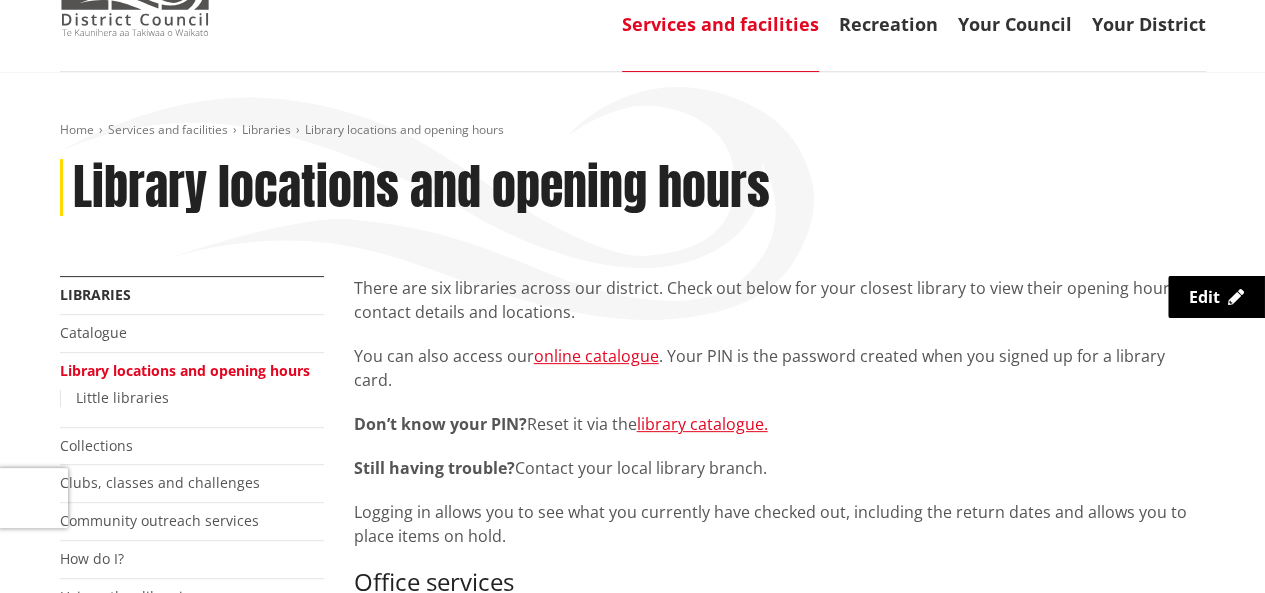 scroll, scrollTop: 0, scrollLeft: 0, axis: both 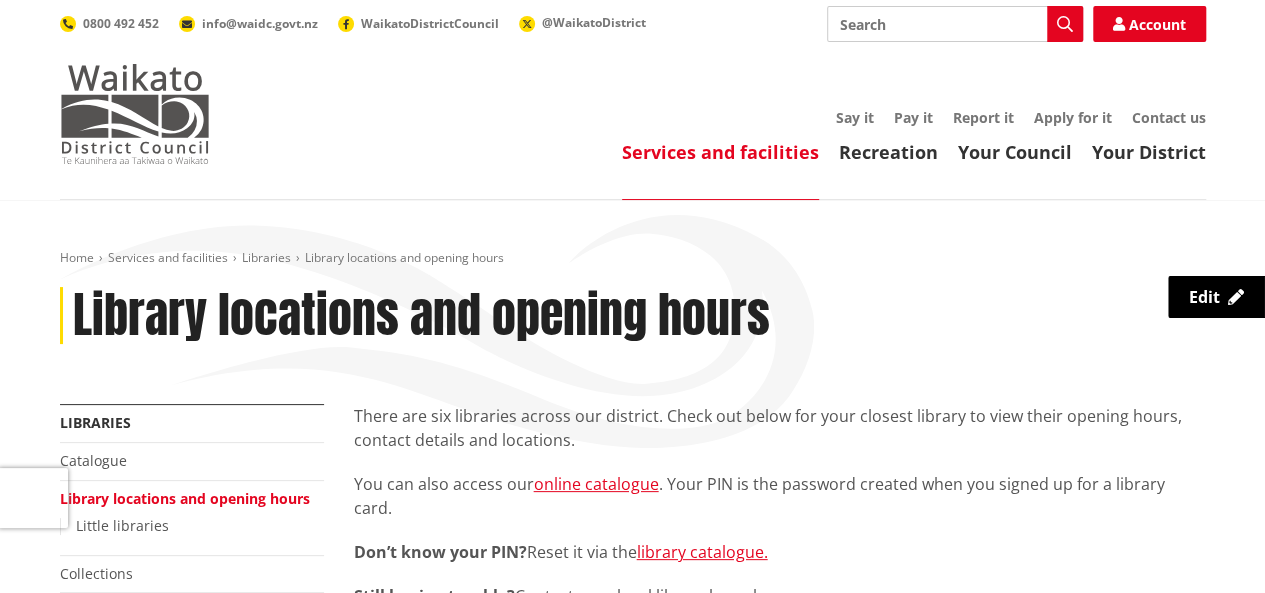 click at bounding box center [135, 114] 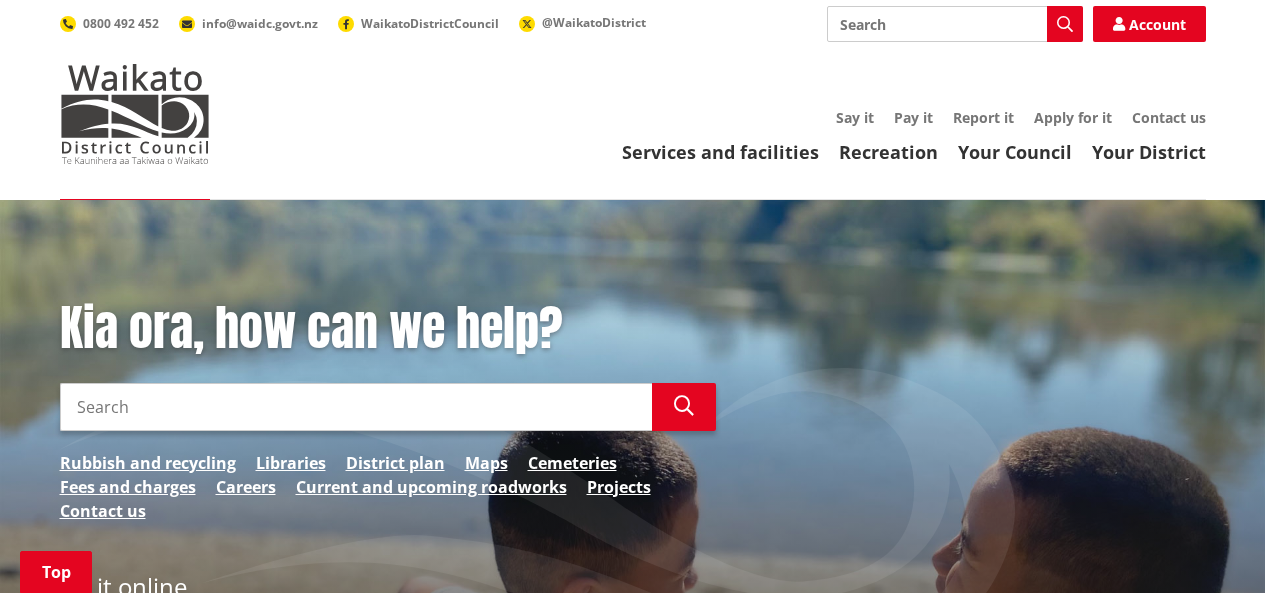 scroll, scrollTop: 400, scrollLeft: 0, axis: vertical 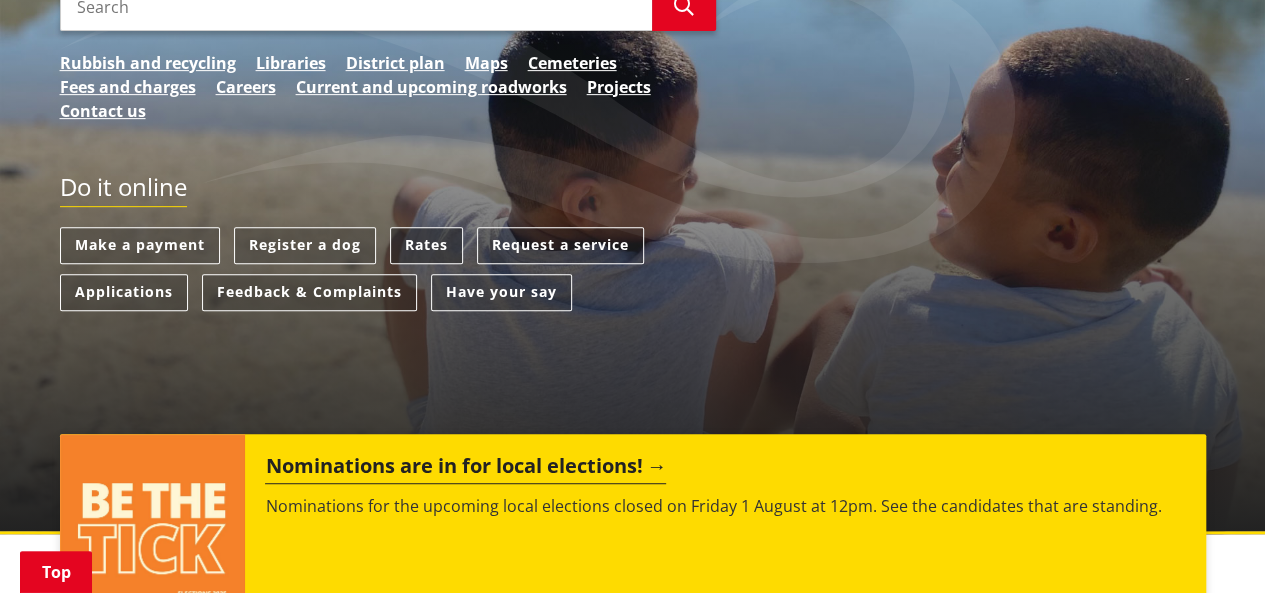 click on "Rates" at bounding box center (426, 245) 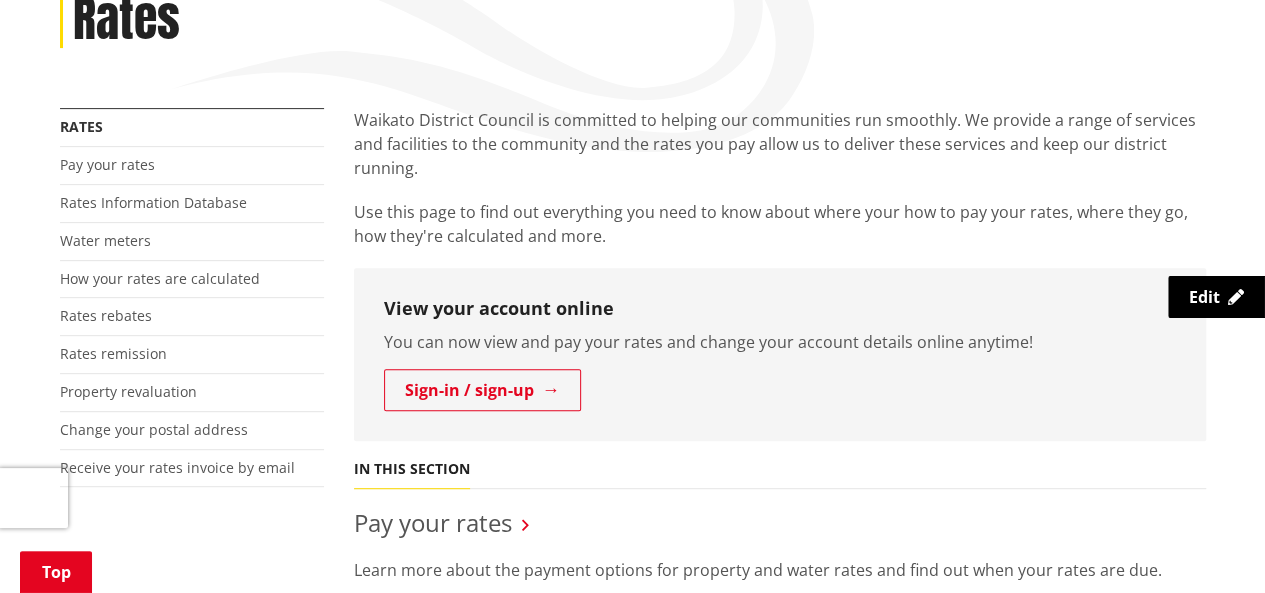 scroll, scrollTop: 300, scrollLeft: 0, axis: vertical 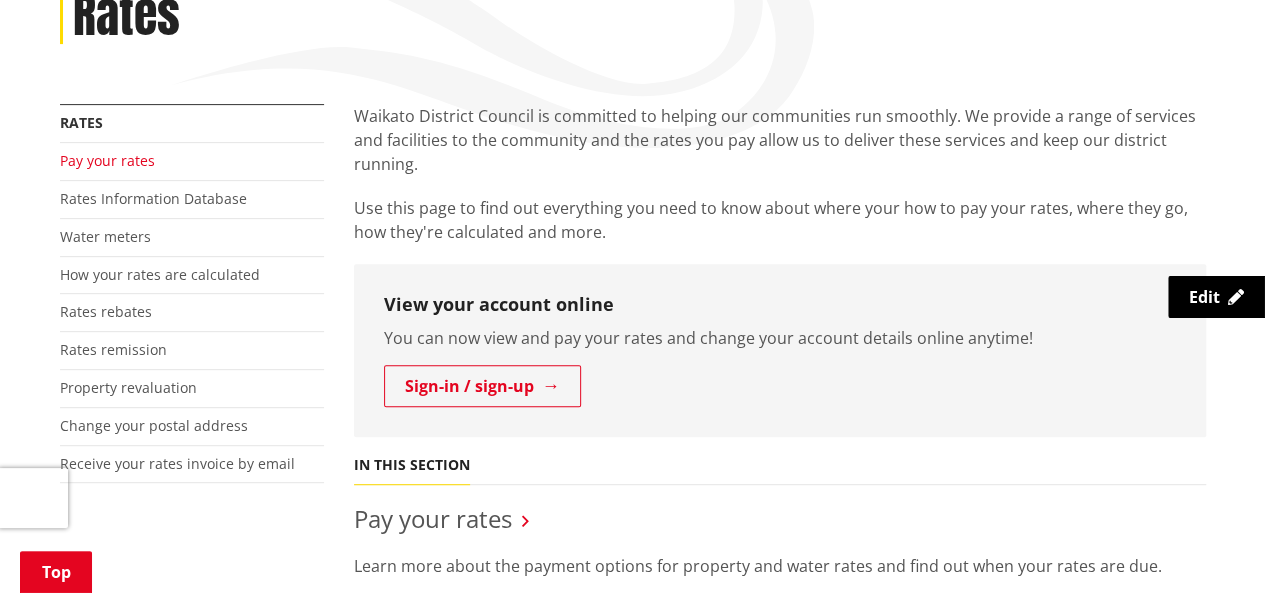 click on "Pay your rates" at bounding box center [107, 160] 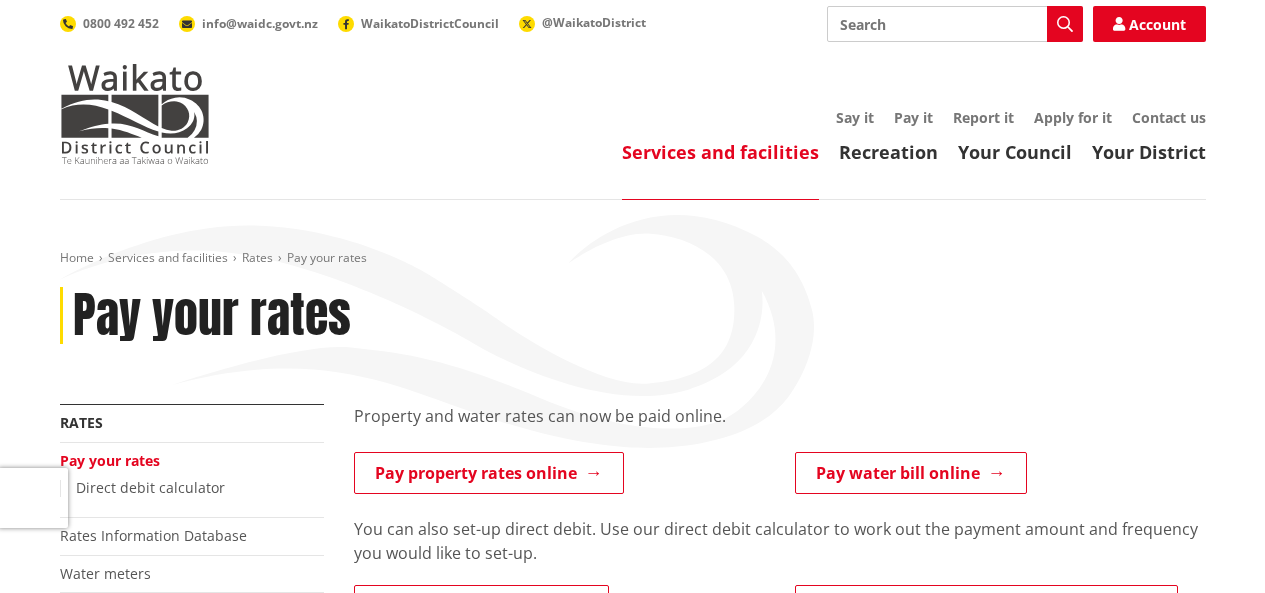 scroll, scrollTop: 0, scrollLeft: 0, axis: both 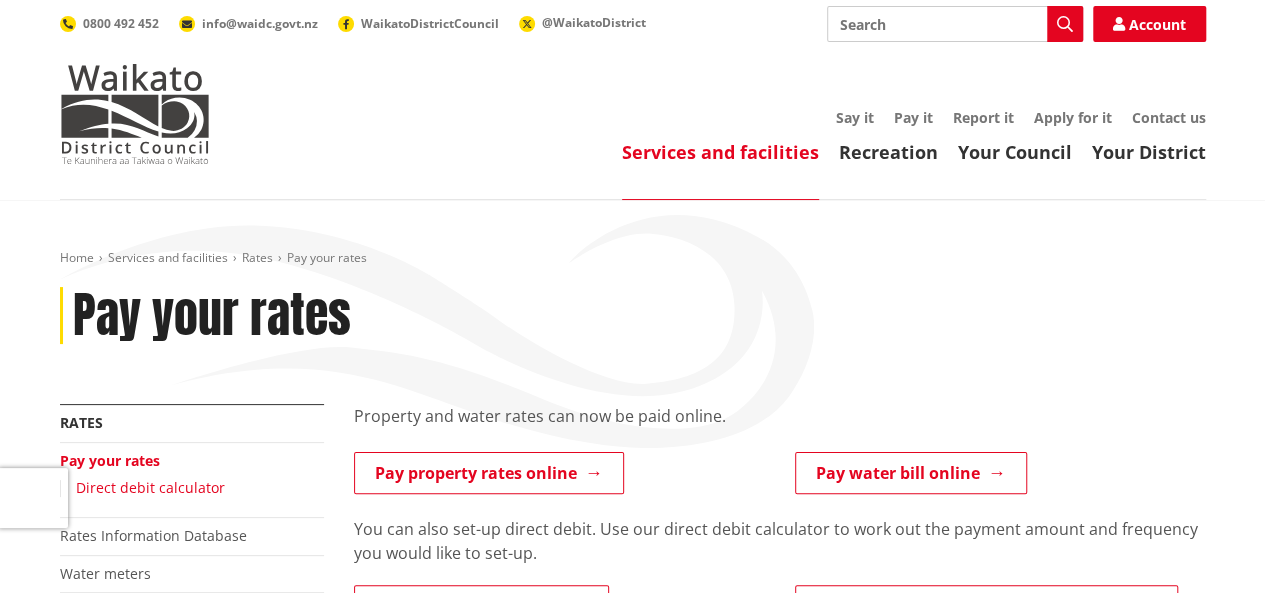 click on "Direct debit calculator" at bounding box center [150, 487] 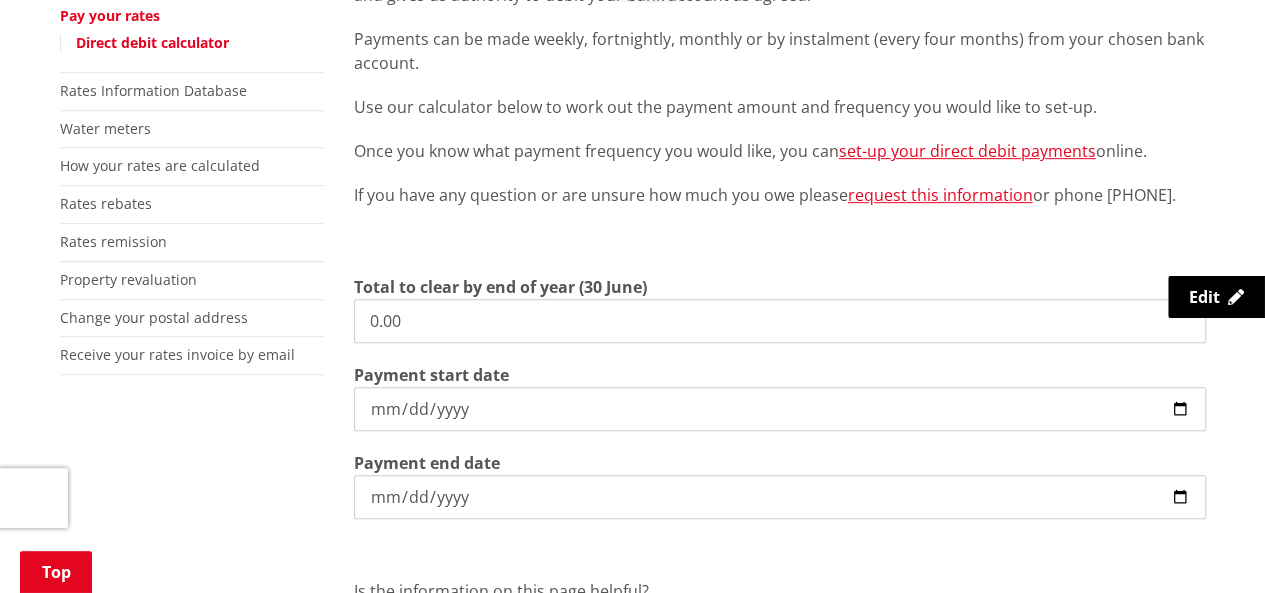 scroll, scrollTop: 500, scrollLeft: 0, axis: vertical 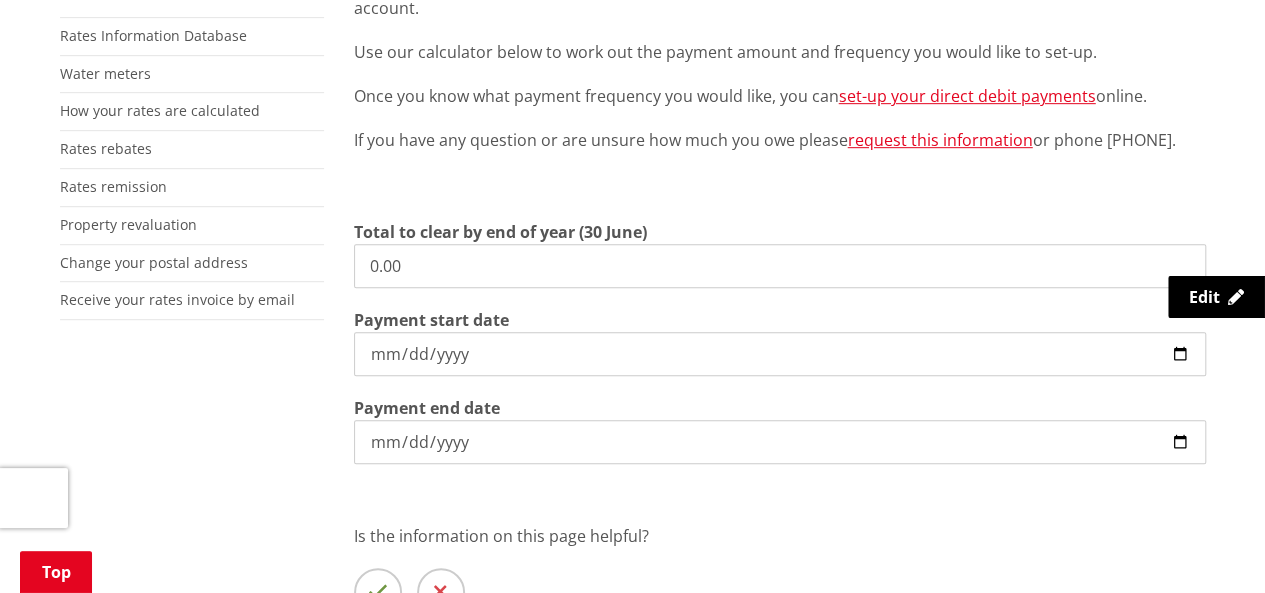 click on "0.00" at bounding box center [780, 266] 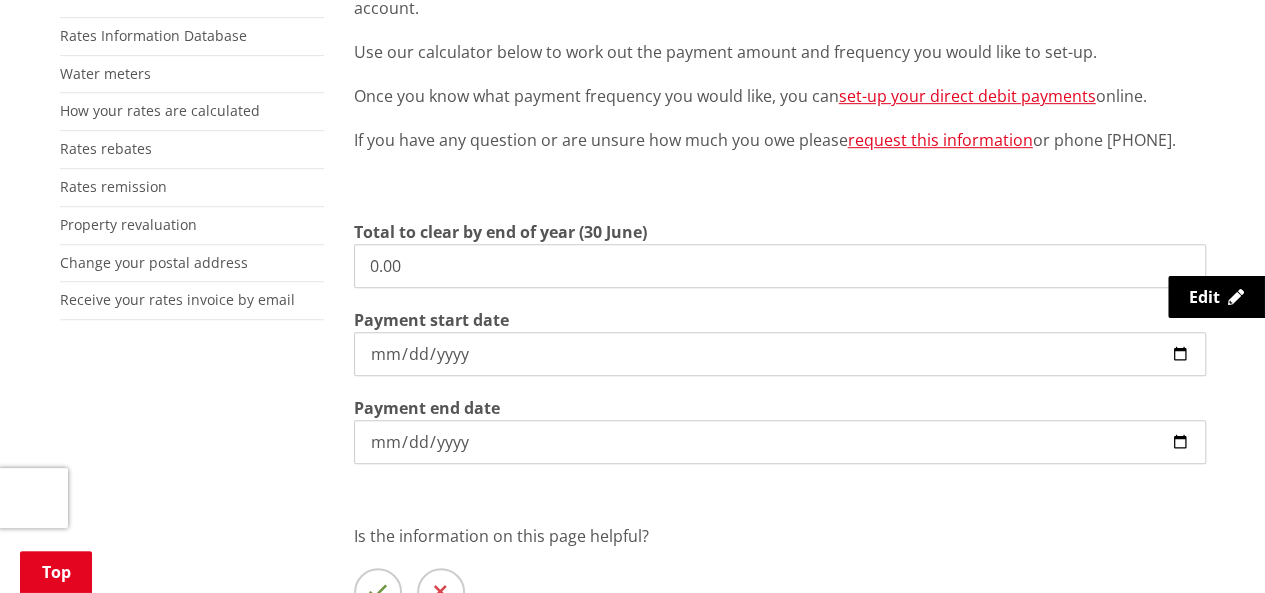 drag, startPoint x: 431, startPoint y: 293, endPoint x: 236, endPoint y: 279, distance: 195.50192 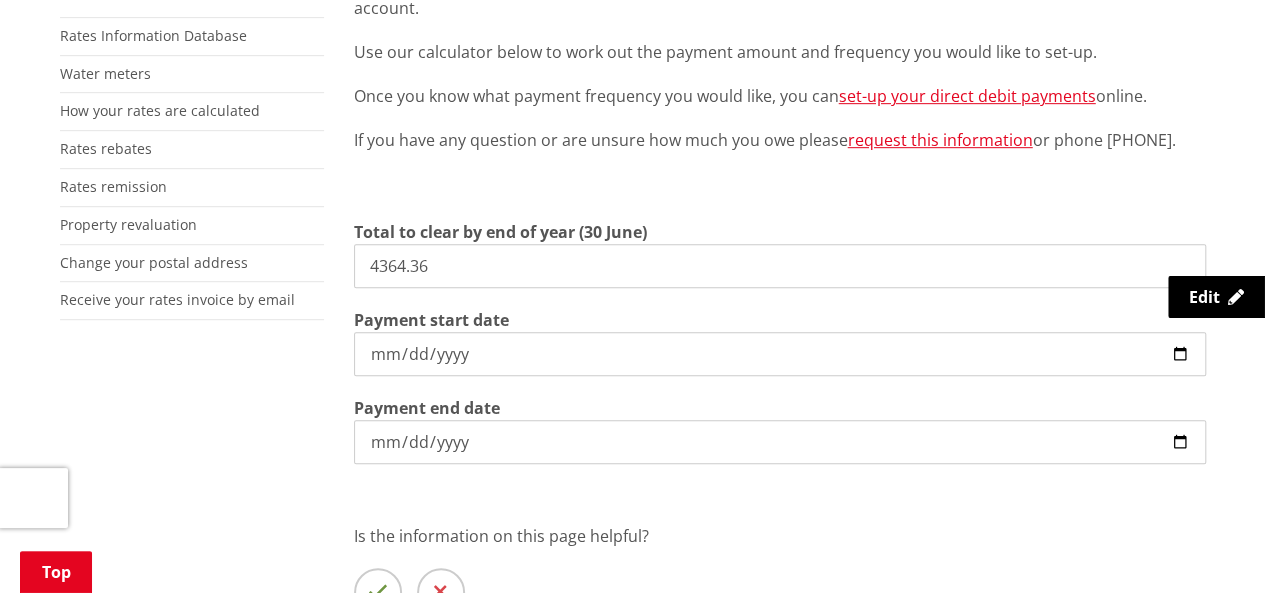 type on "4,364.36" 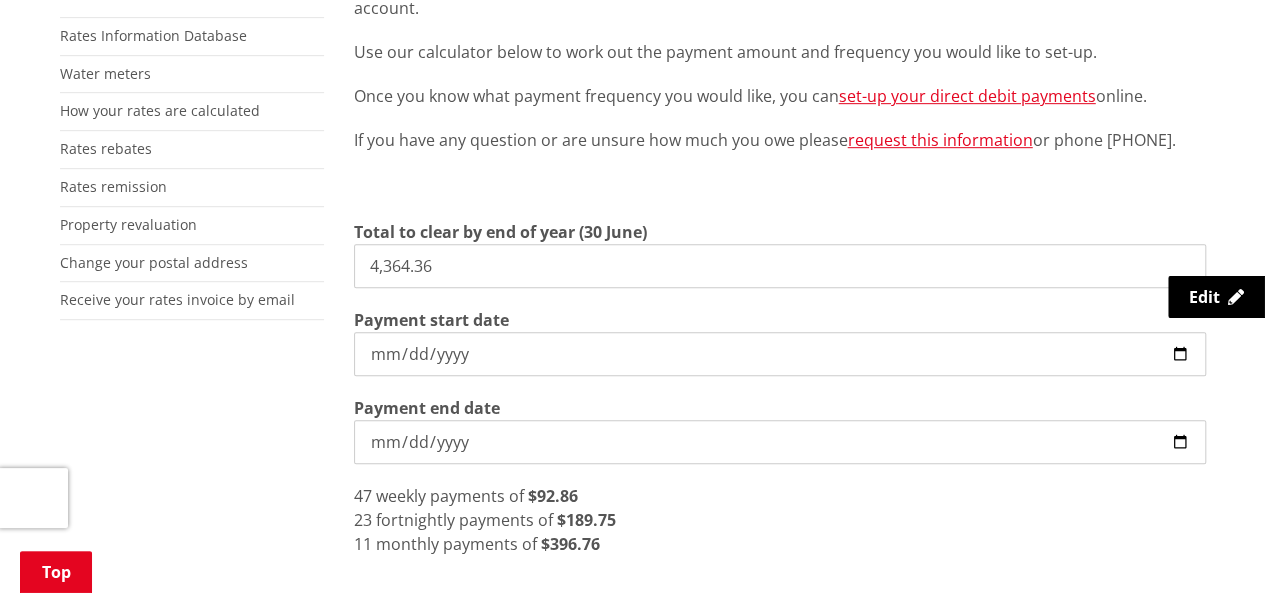 click on "[DATE]" at bounding box center [780, 354] 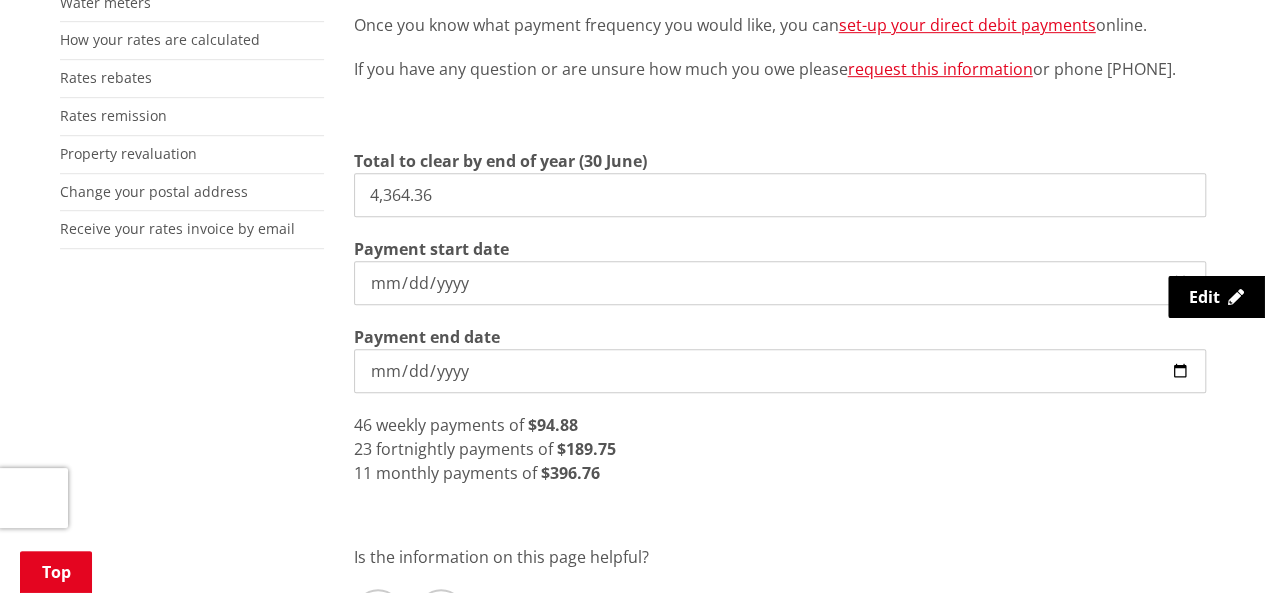 scroll, scrollTop: 600, scrollLeft: 0, axis: vertical 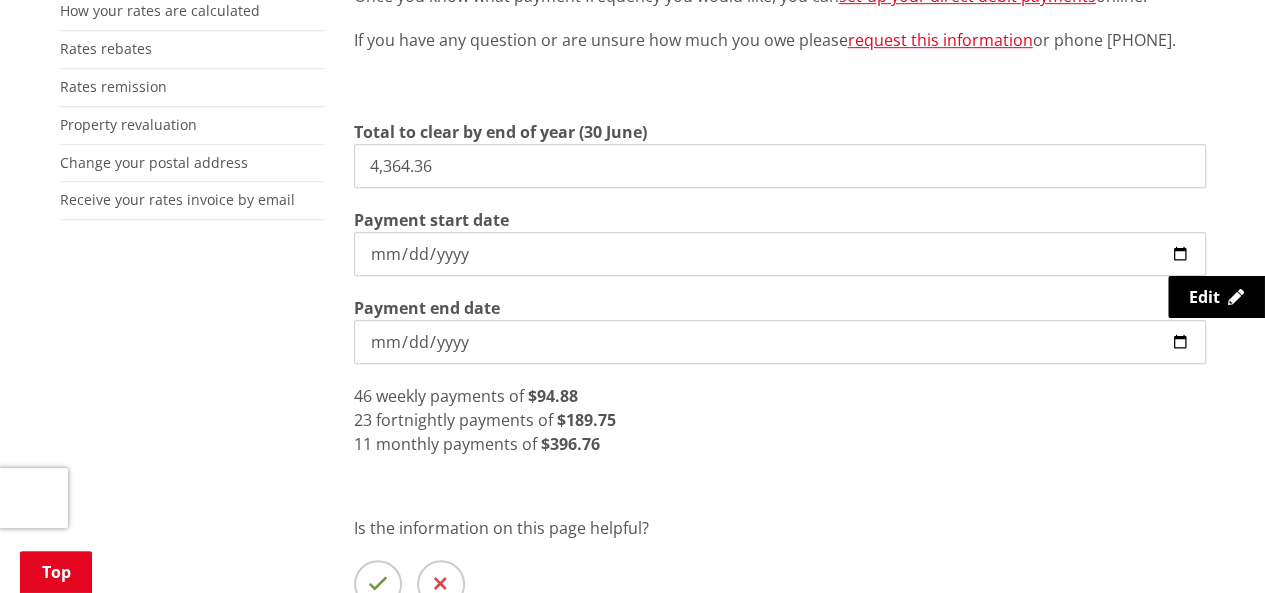 click on "[NUMBER]
fortnightly payments of
$[PRICE]" at bounding box center [780, 420] 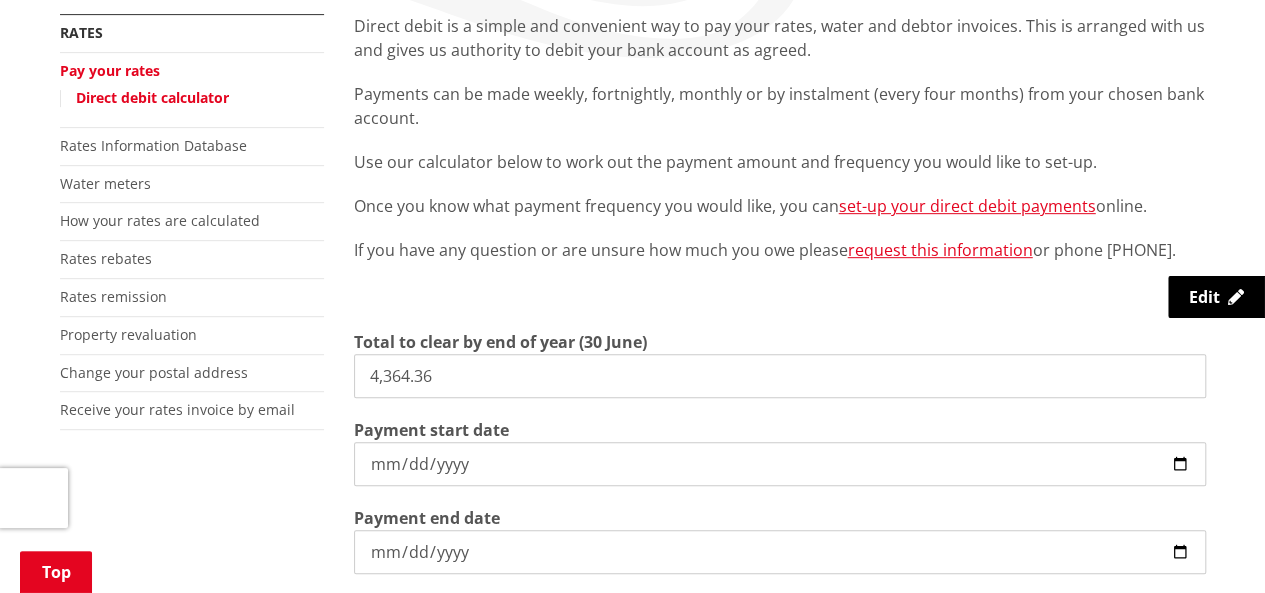 scroll, scrollTop: 300, scrollLeft: 0, axis: vertical 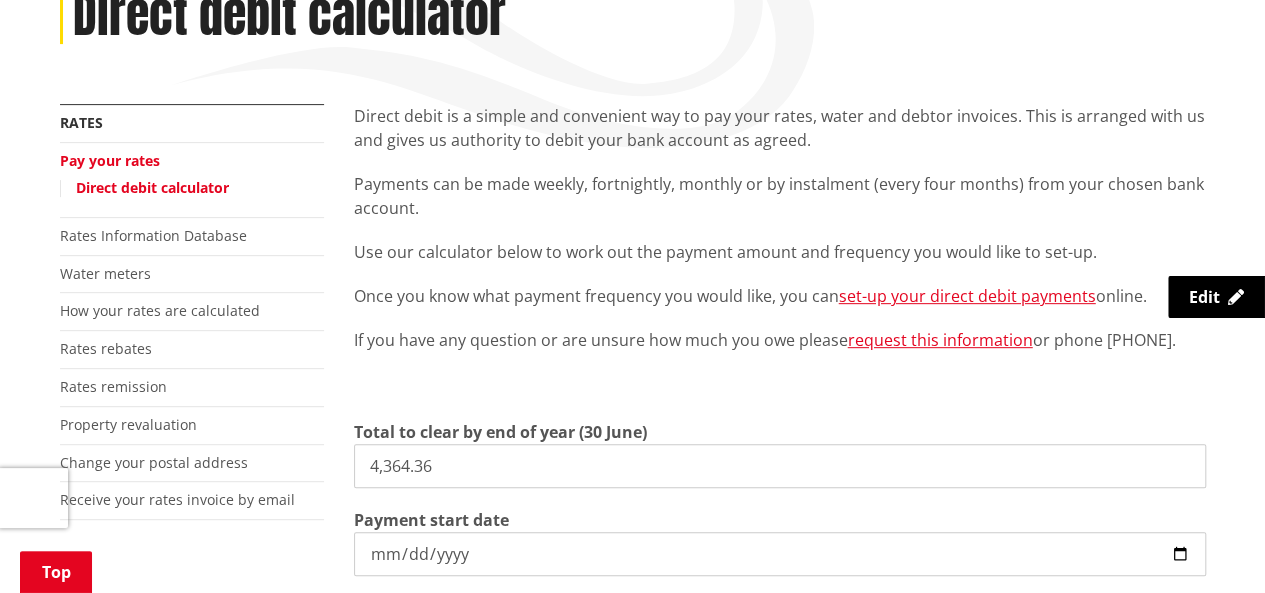 click on "Pay your rates" at bounding box center [110, 160] 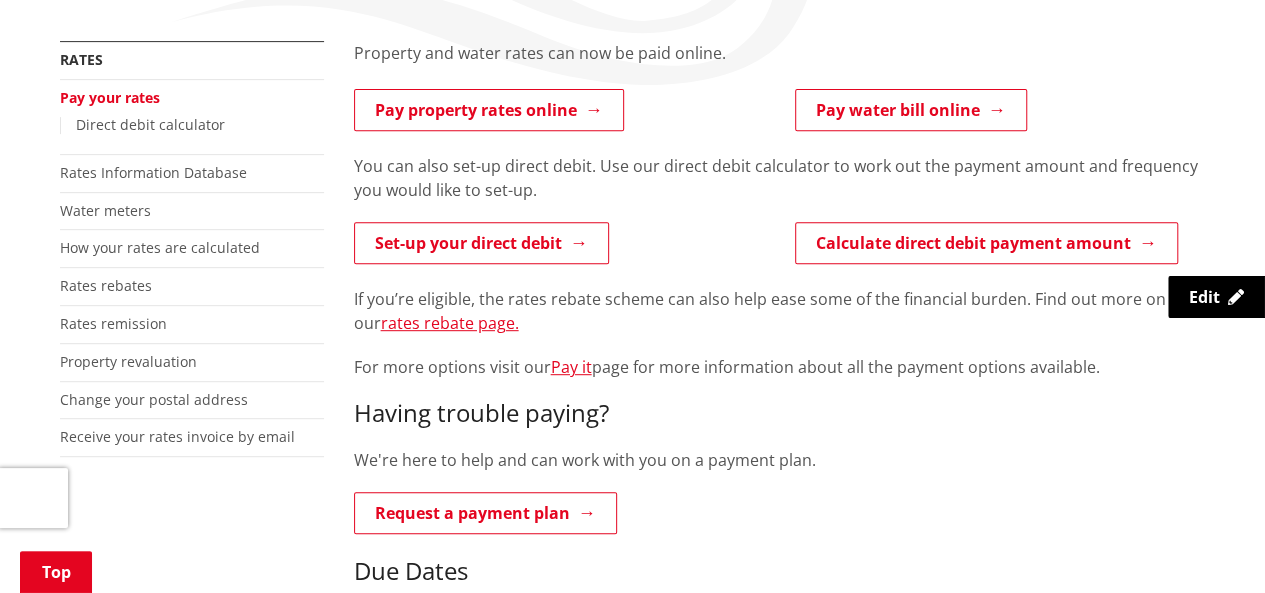 scroll, scrollTop: 400, scrollLeft: 0, axis: vertical 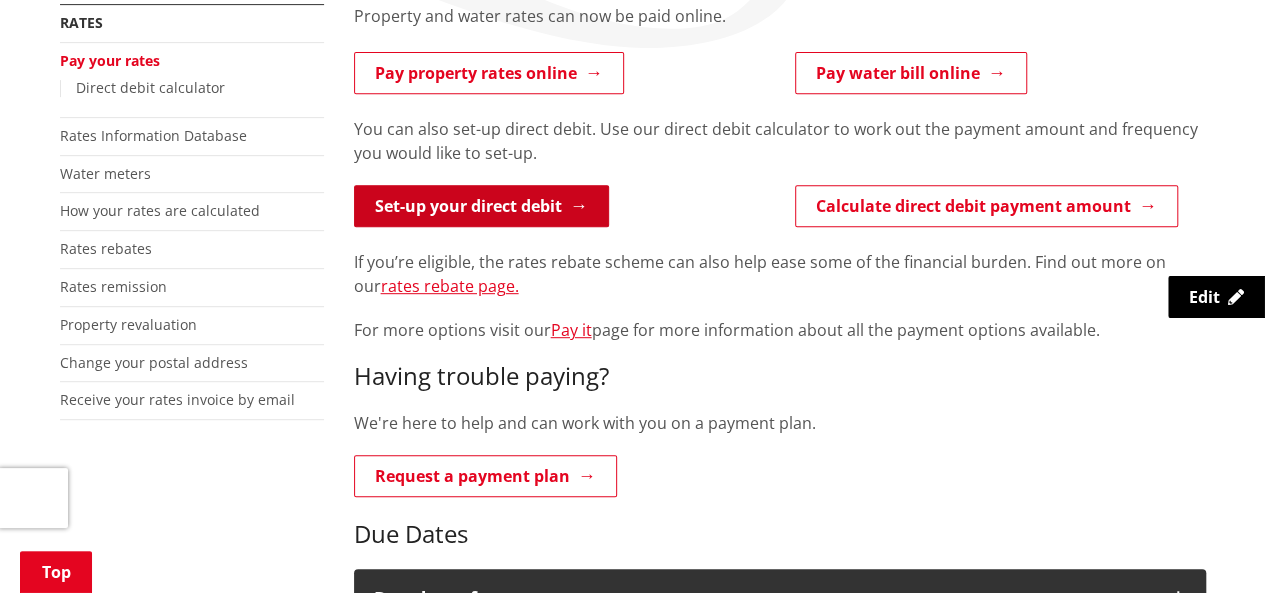 click on "Set-up your direct debit" at bounding box center [481, 206] 